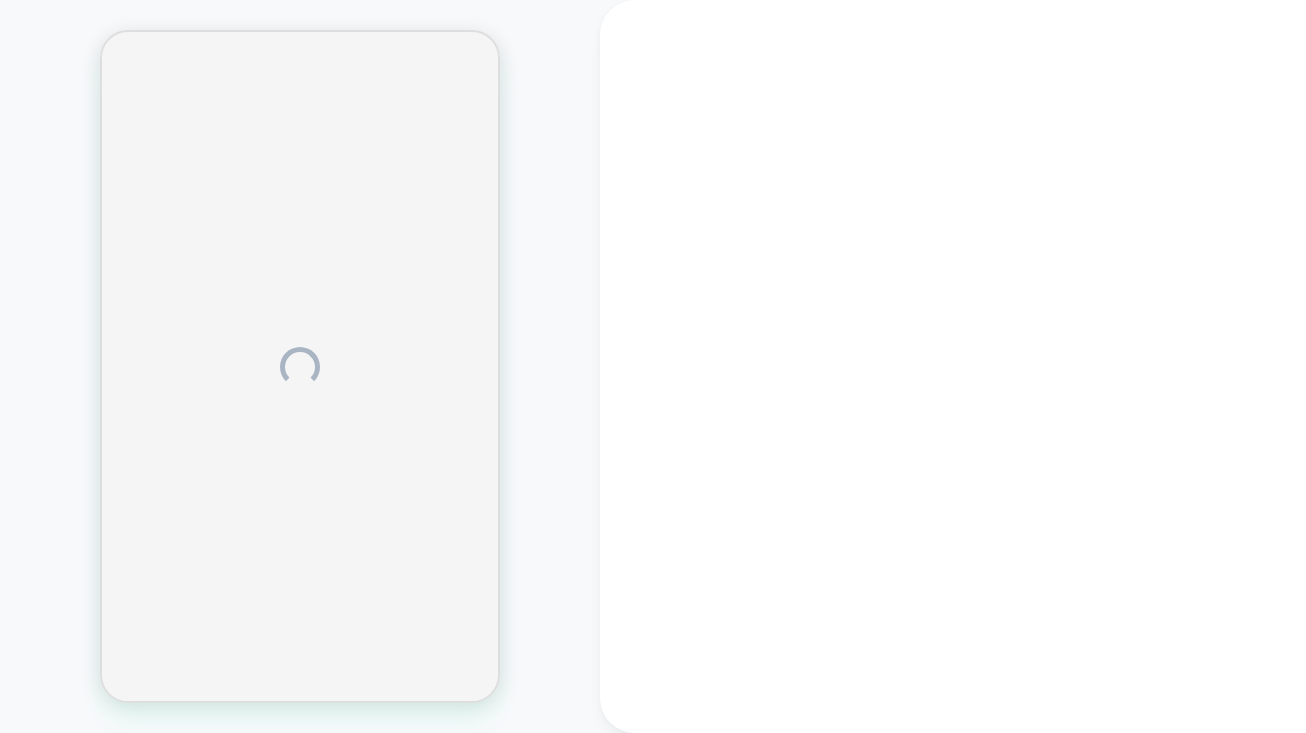 scroll, scrollTop: 0, scrollLeft: 0, axis: both 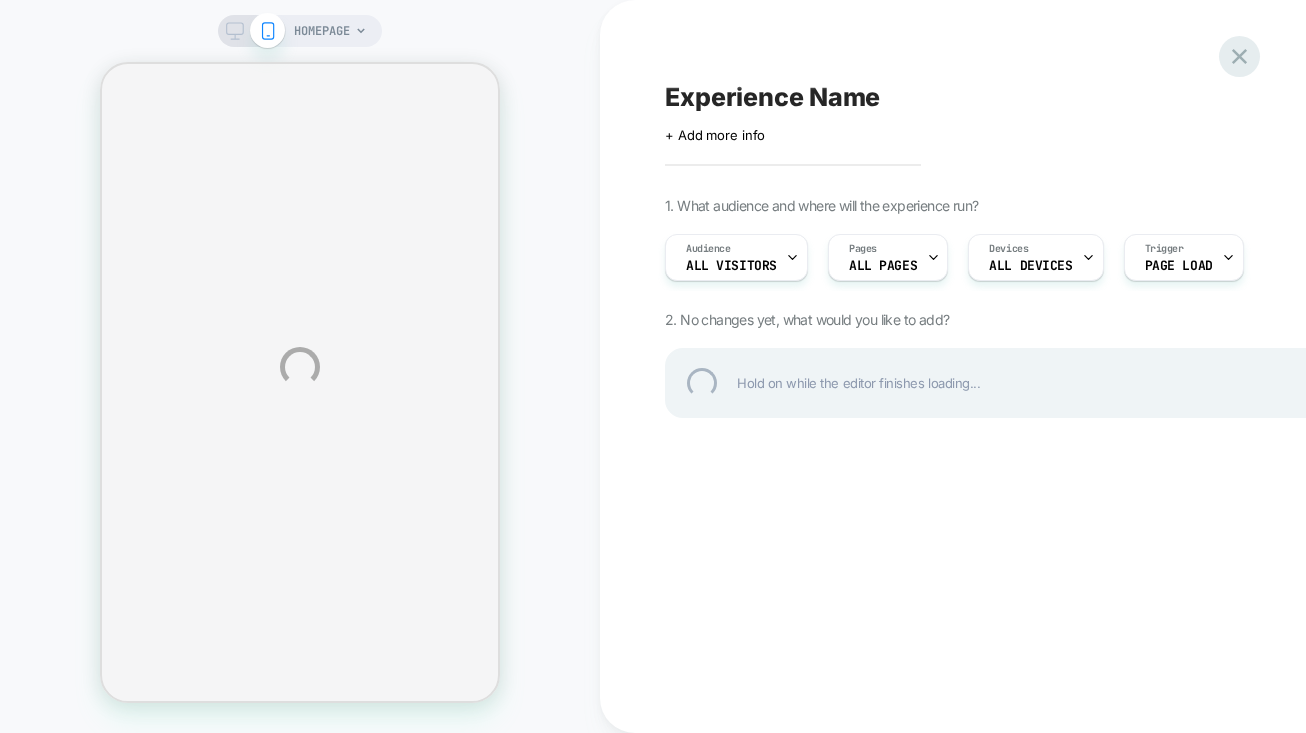 click at bounding box center (1239, 56) 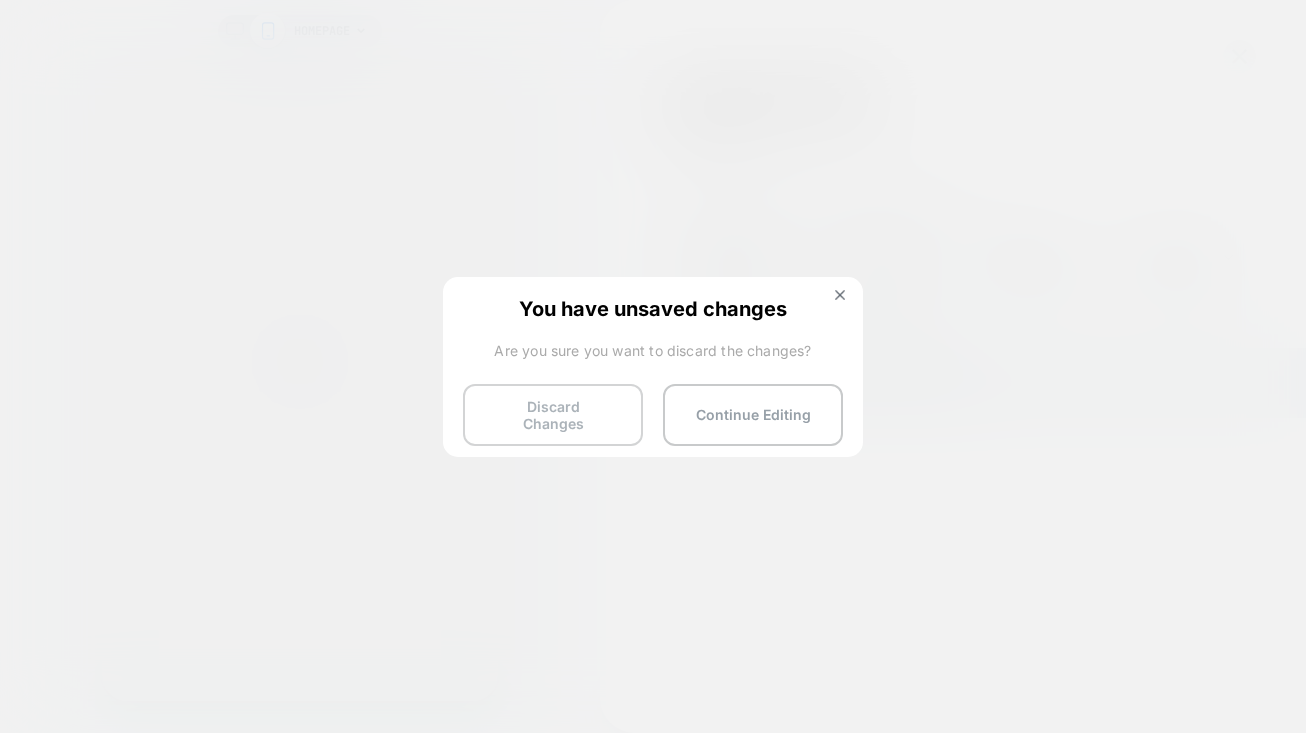 click on "Discard Changes" at bounding box center [553, 415] 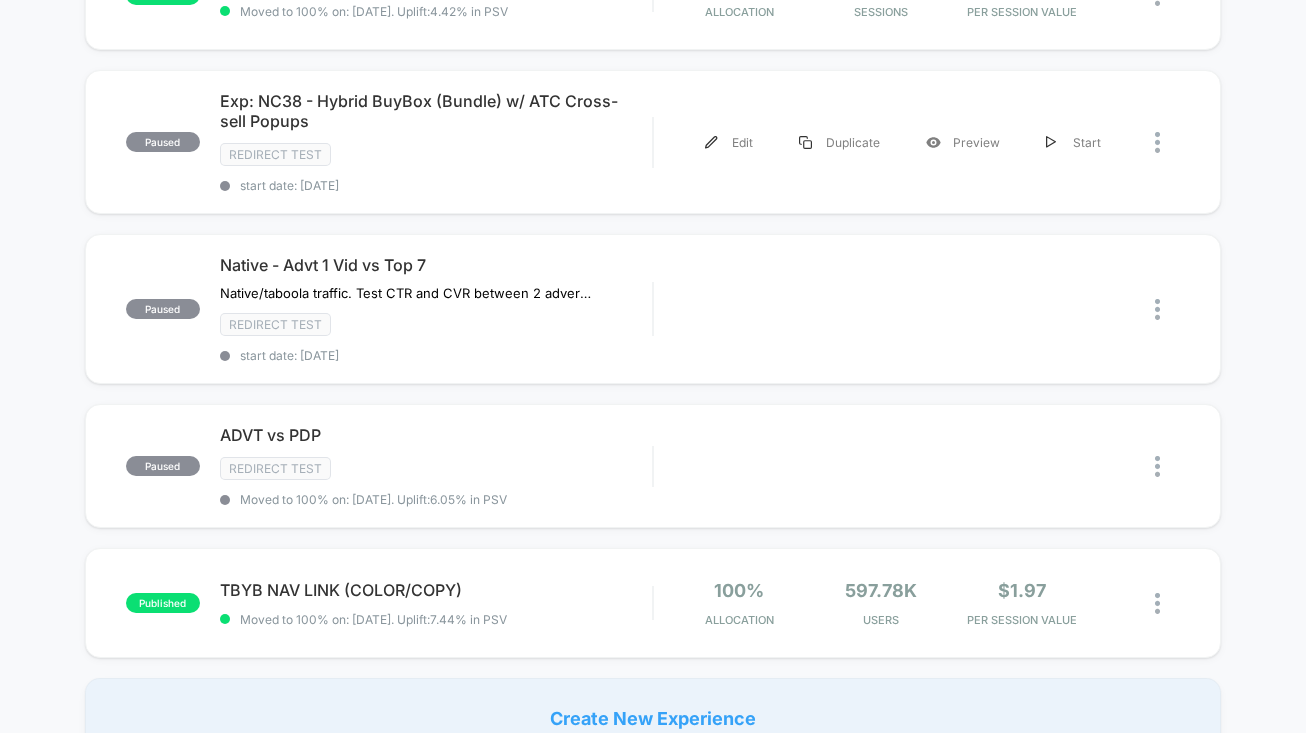 scroll, scrollTop: 1280, scrollLeft: 0, axis: vertical 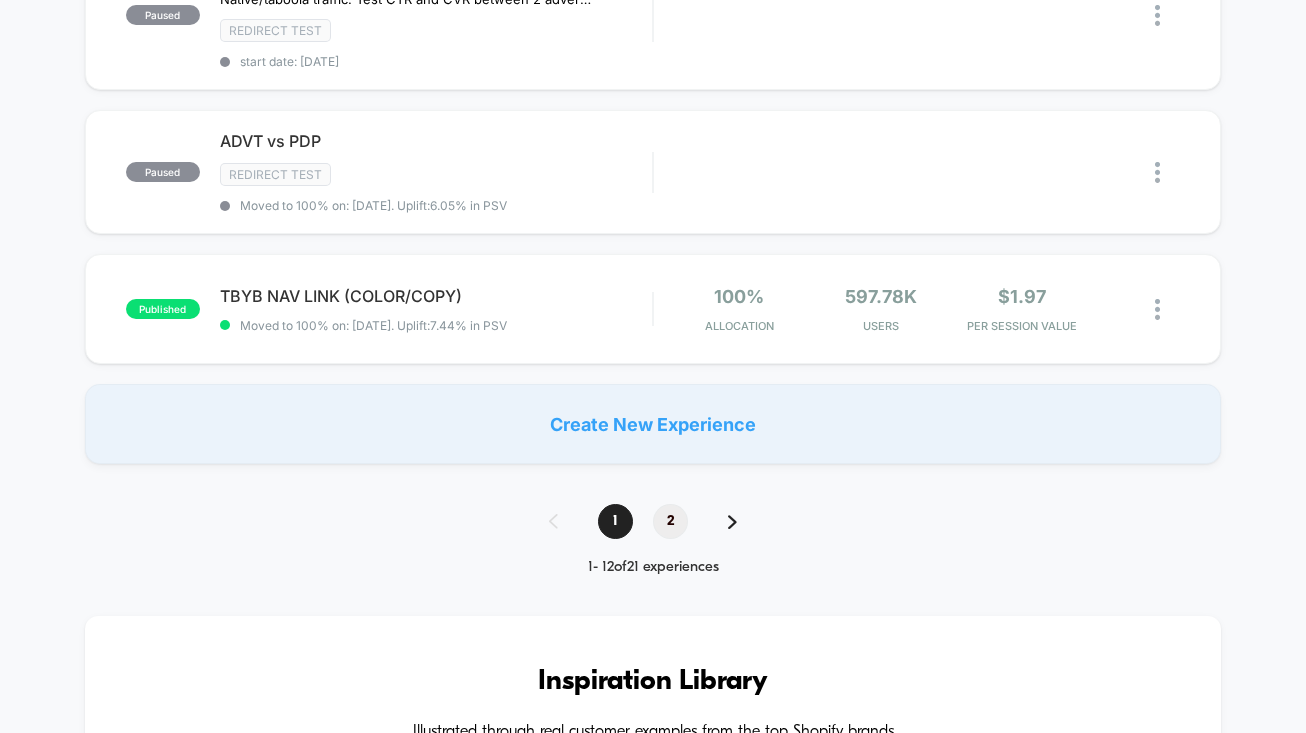 click on "2" at bounding box center [670, 521] 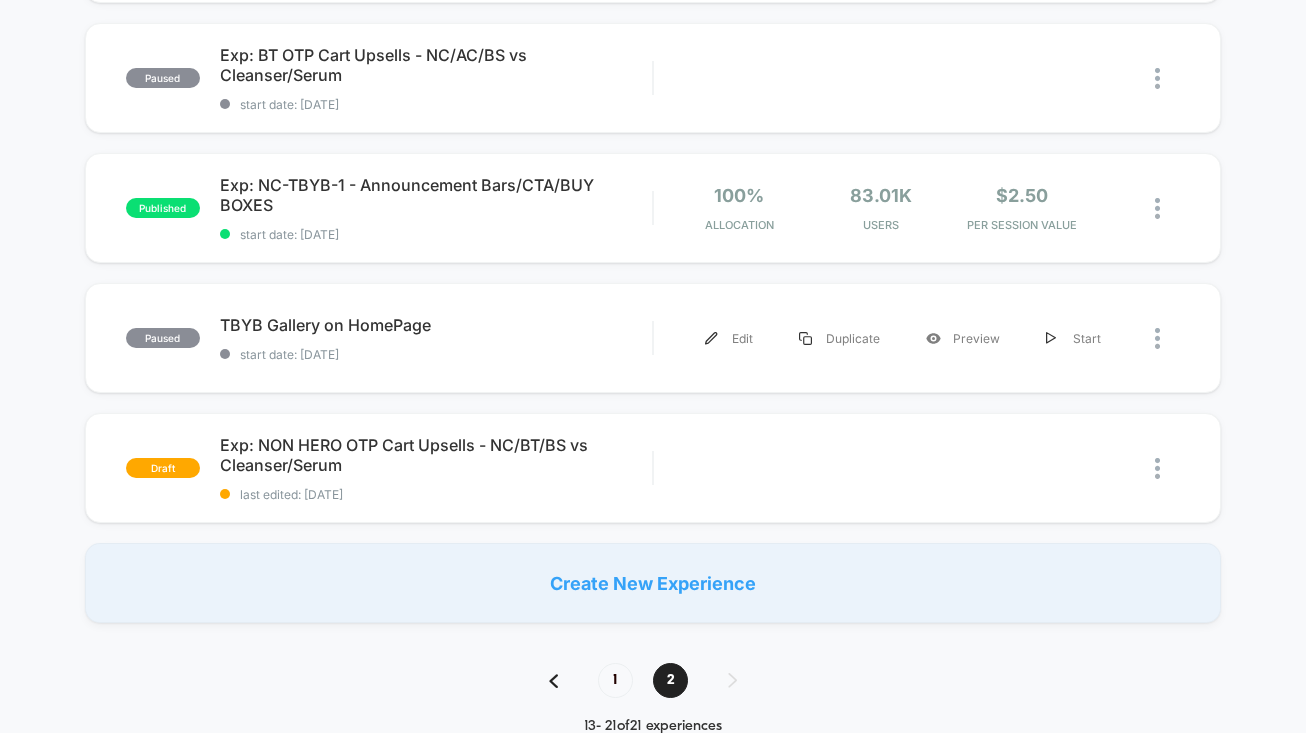 scroll, scrollTop: 914, scrollLeft: 0, axis: vertical 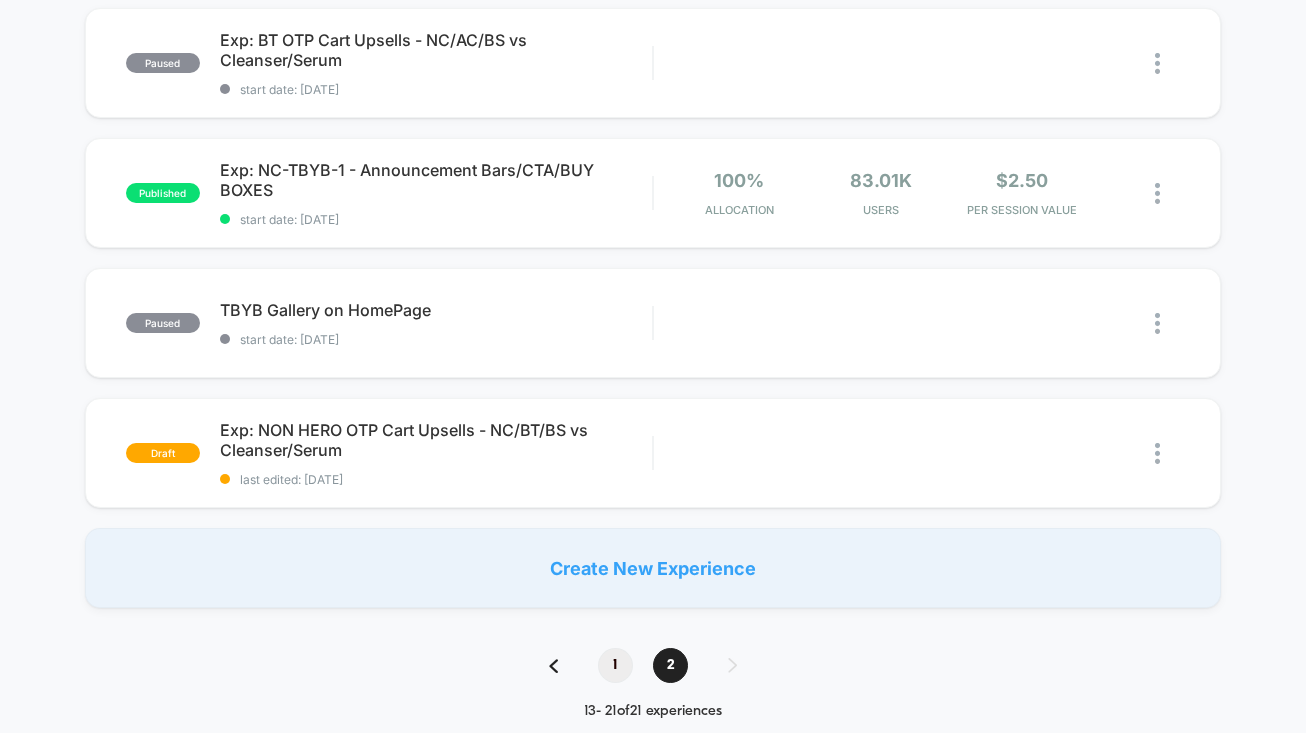 click on "1" at bounding box center (615, 665) 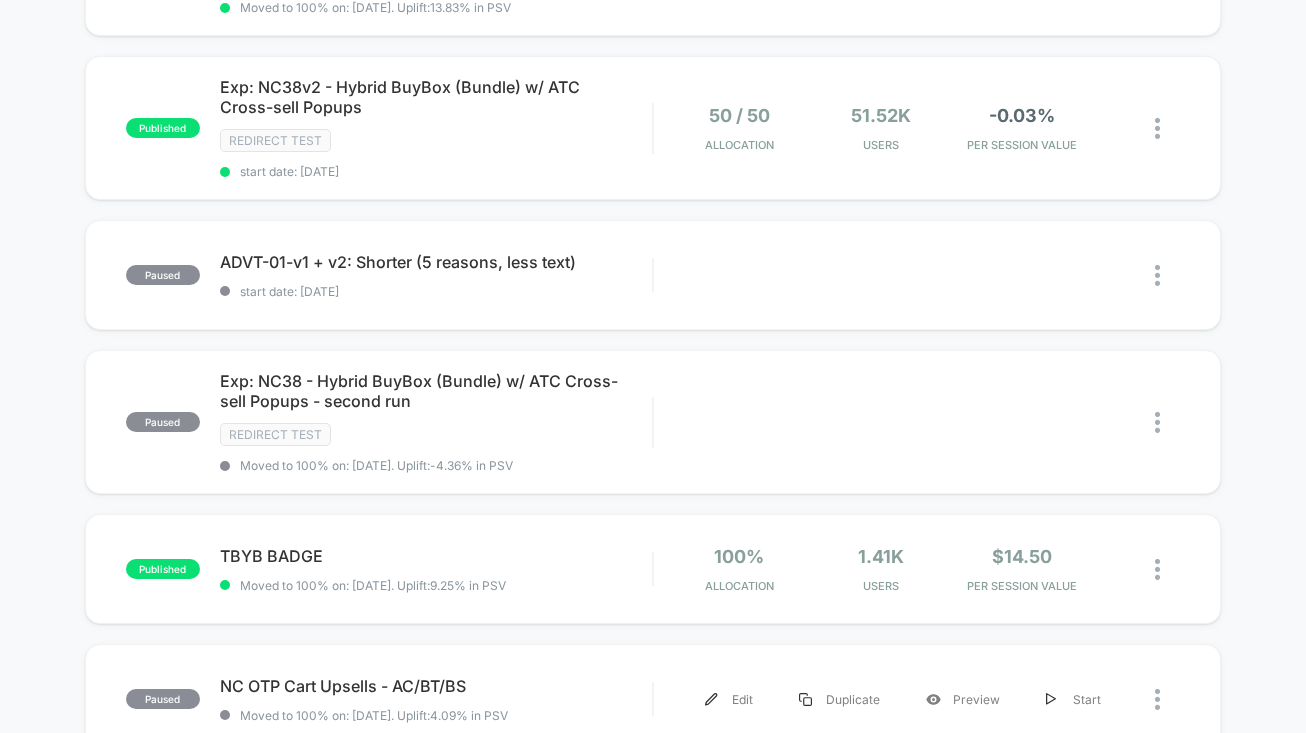 scroll, scrollTop: 292, scrollLeft: 0, axis: vertical 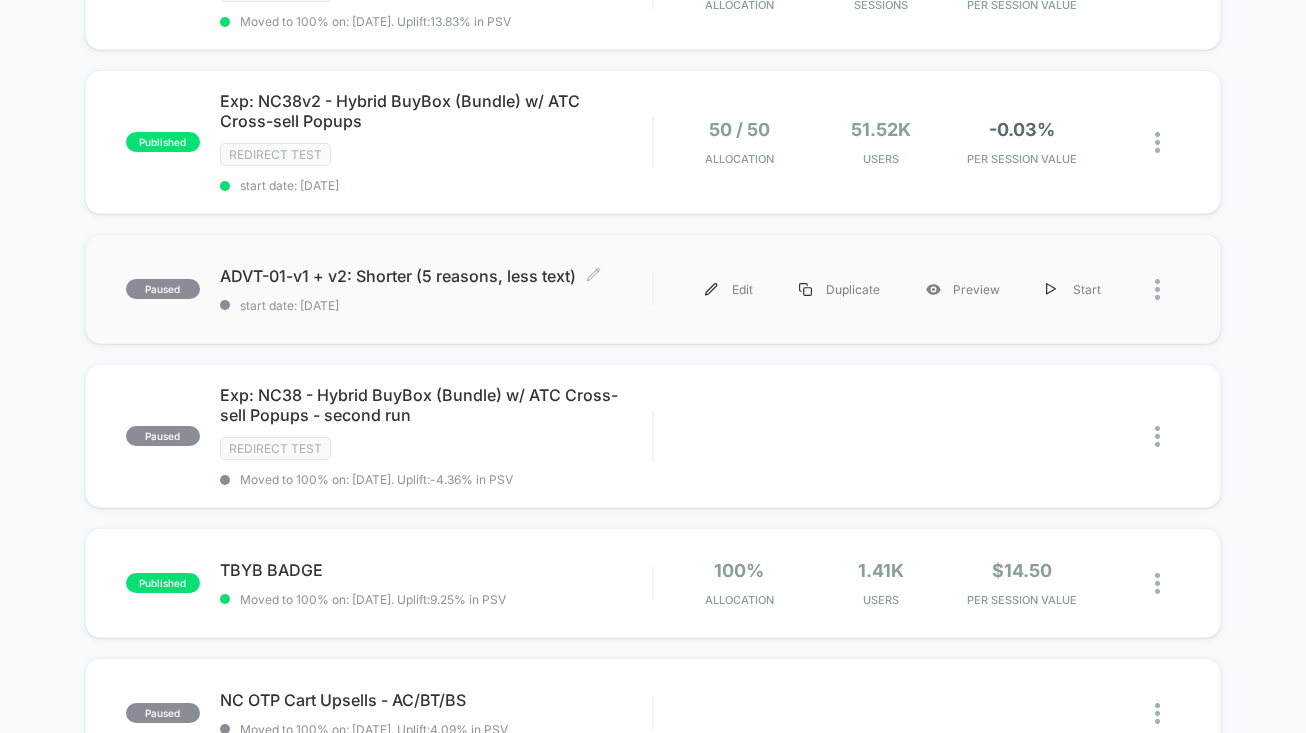 click on "start date: [DATE]" at bounding box center (436, 305) 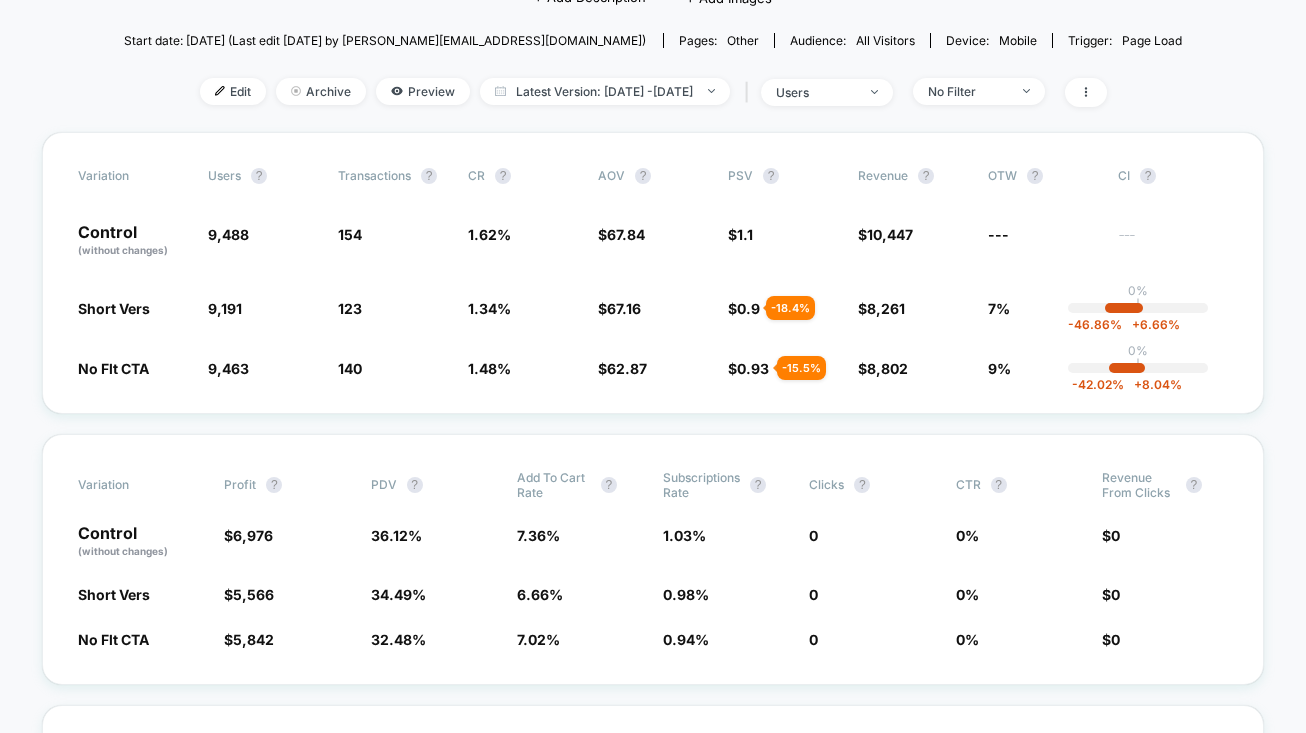 scroll, scrollTop: 228, scrollLeft: 0, axis: vertical 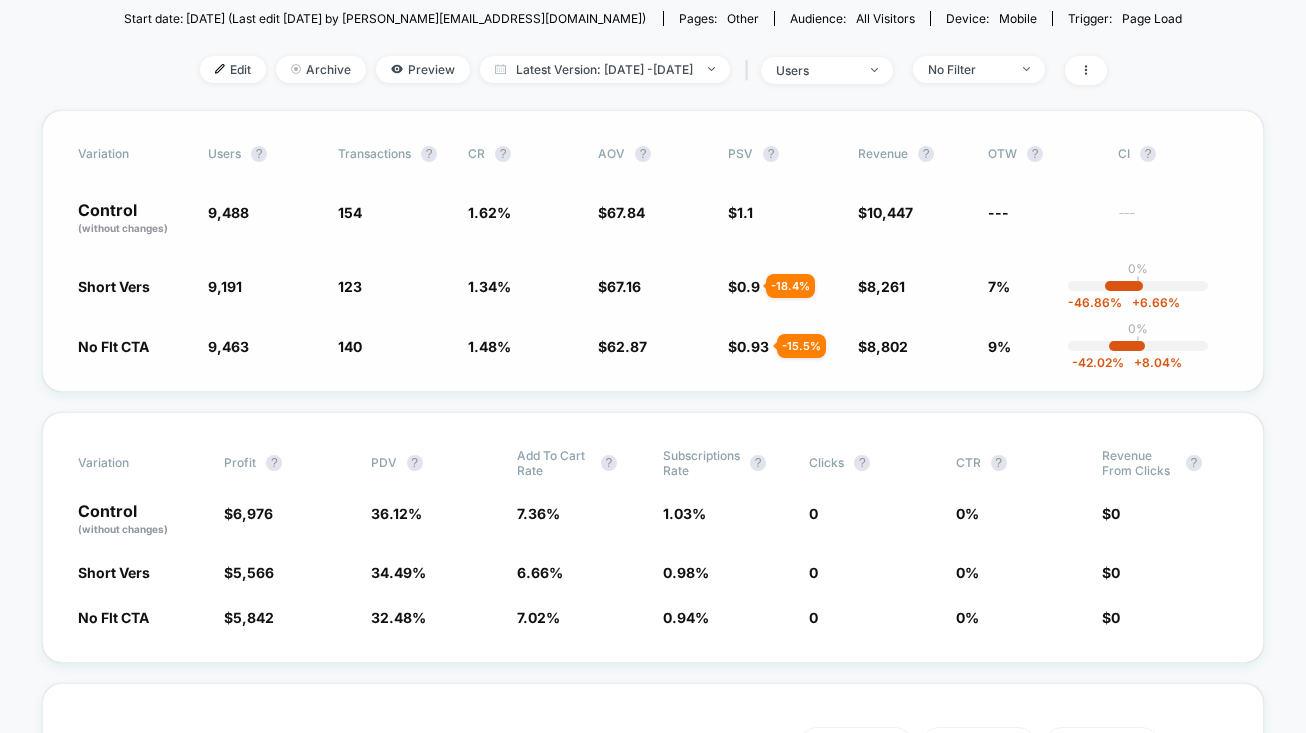 click on "1.62 %" 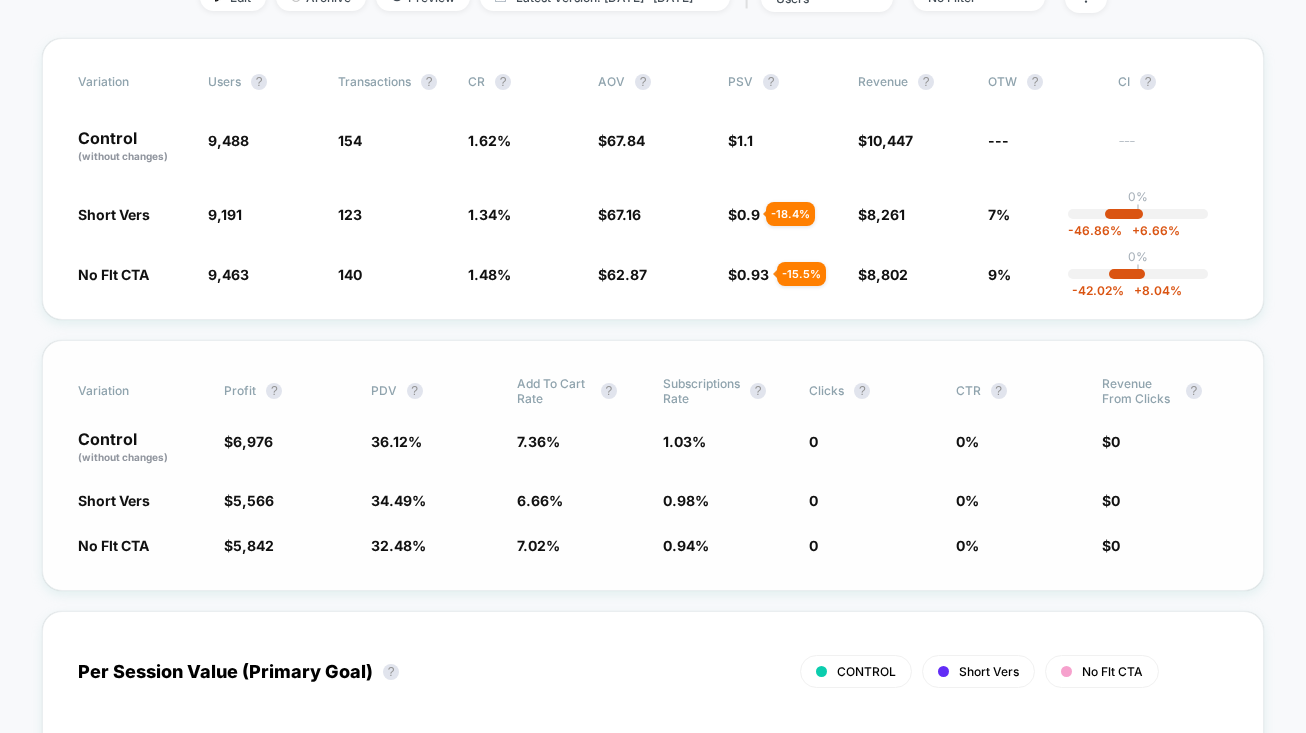 scroll, scrollTop: 0, scrollLeft: 0, axis: both 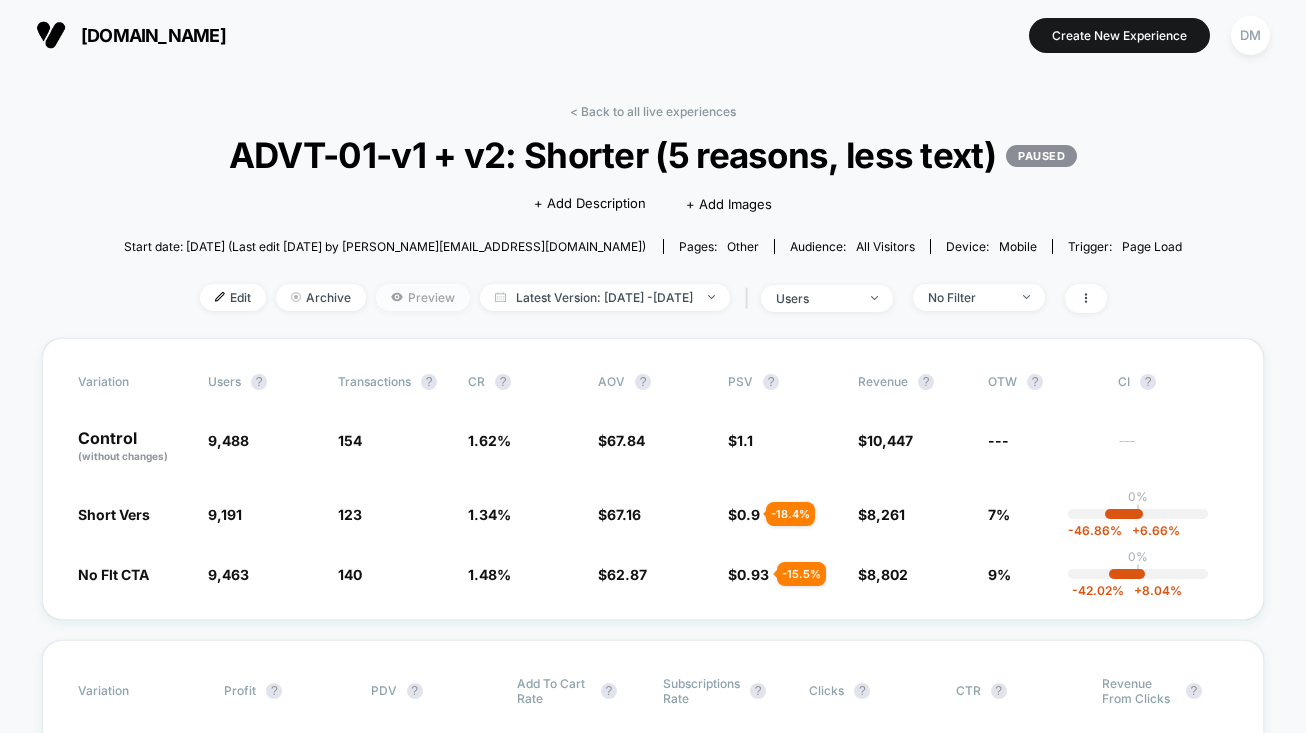 click on "Preview" at bounding box center (423, 297) 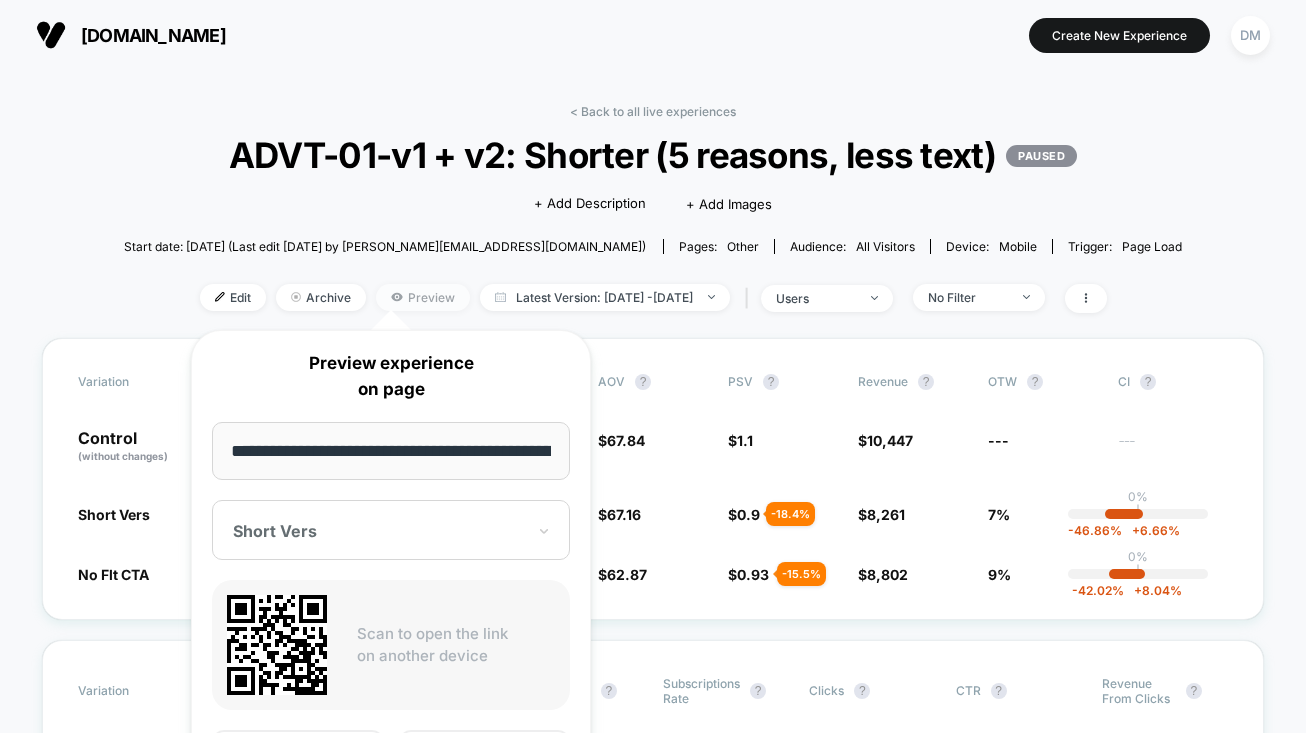 scroll, scrollTop: 0, scrollLeft: 315, axis: horizontal 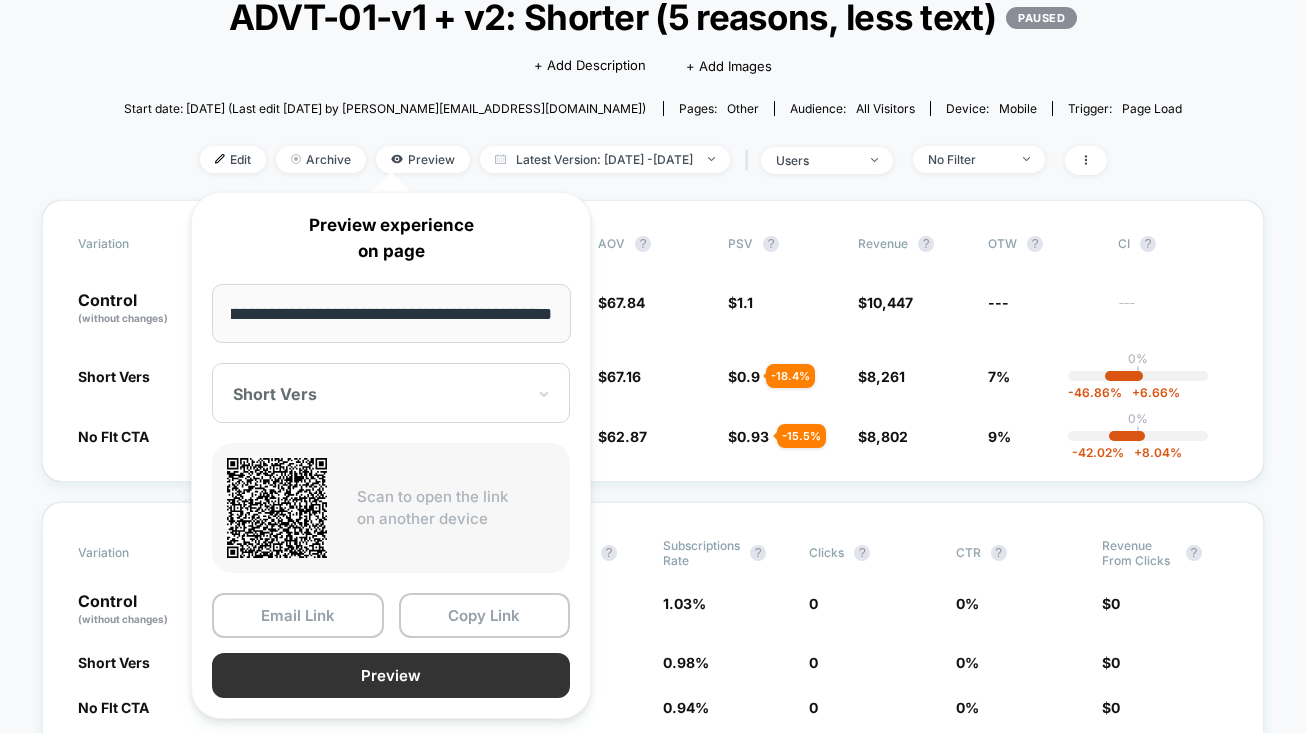 click on "Preview" at bounding box center (391, 675) 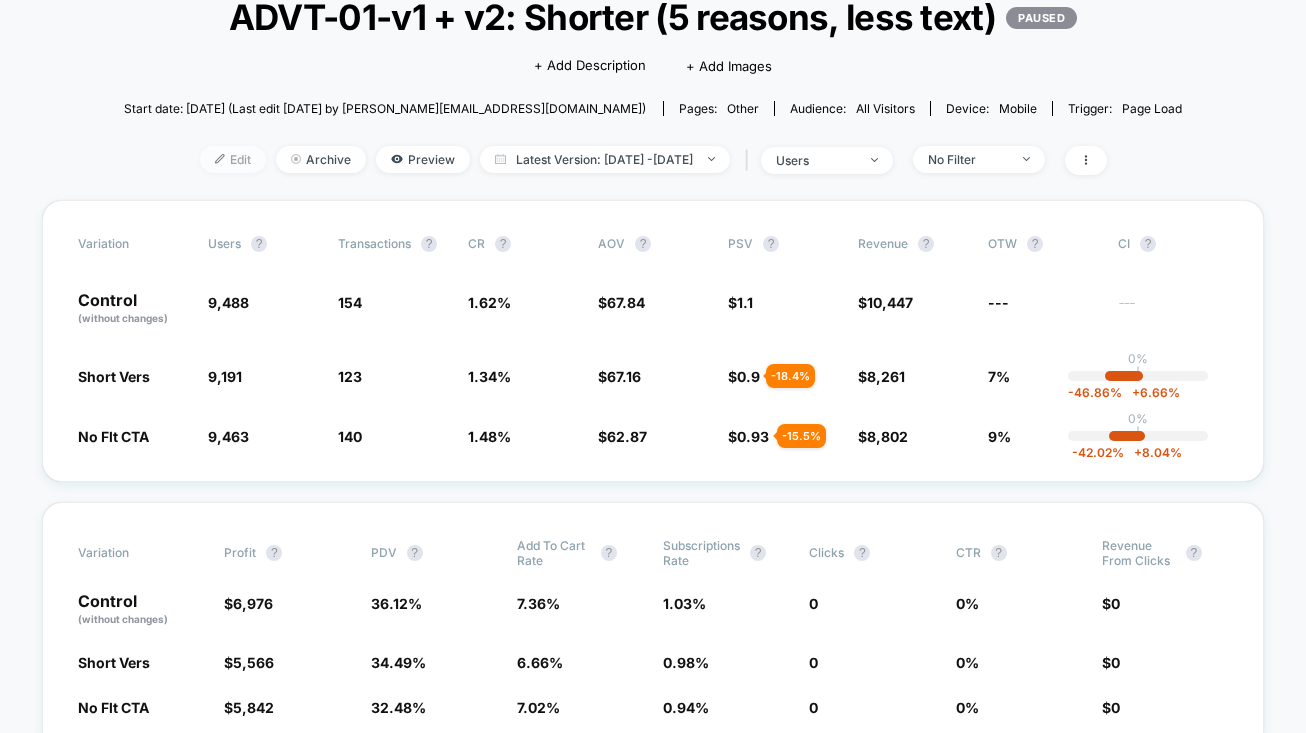 click on "Edit" at bounding box center [233, 159] 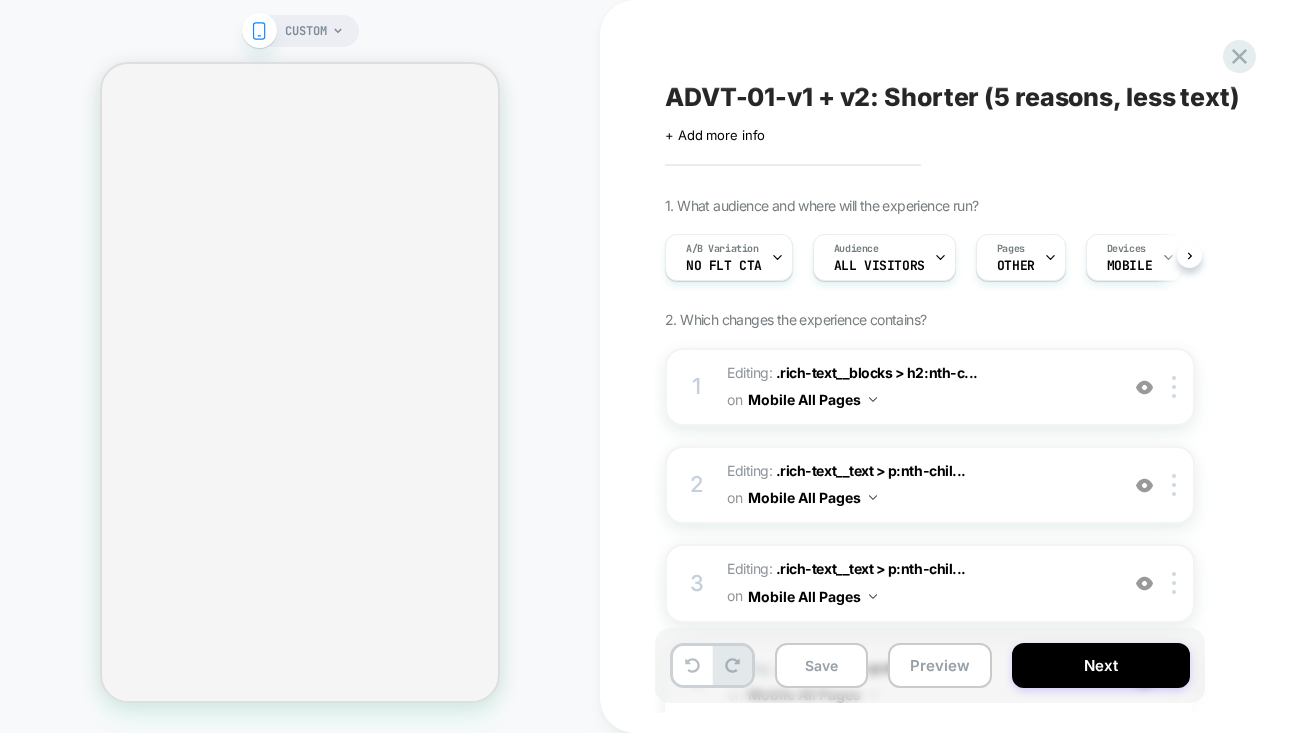 scroll, scrollTop: 0, scrollLeft: 1, axis: horizontal 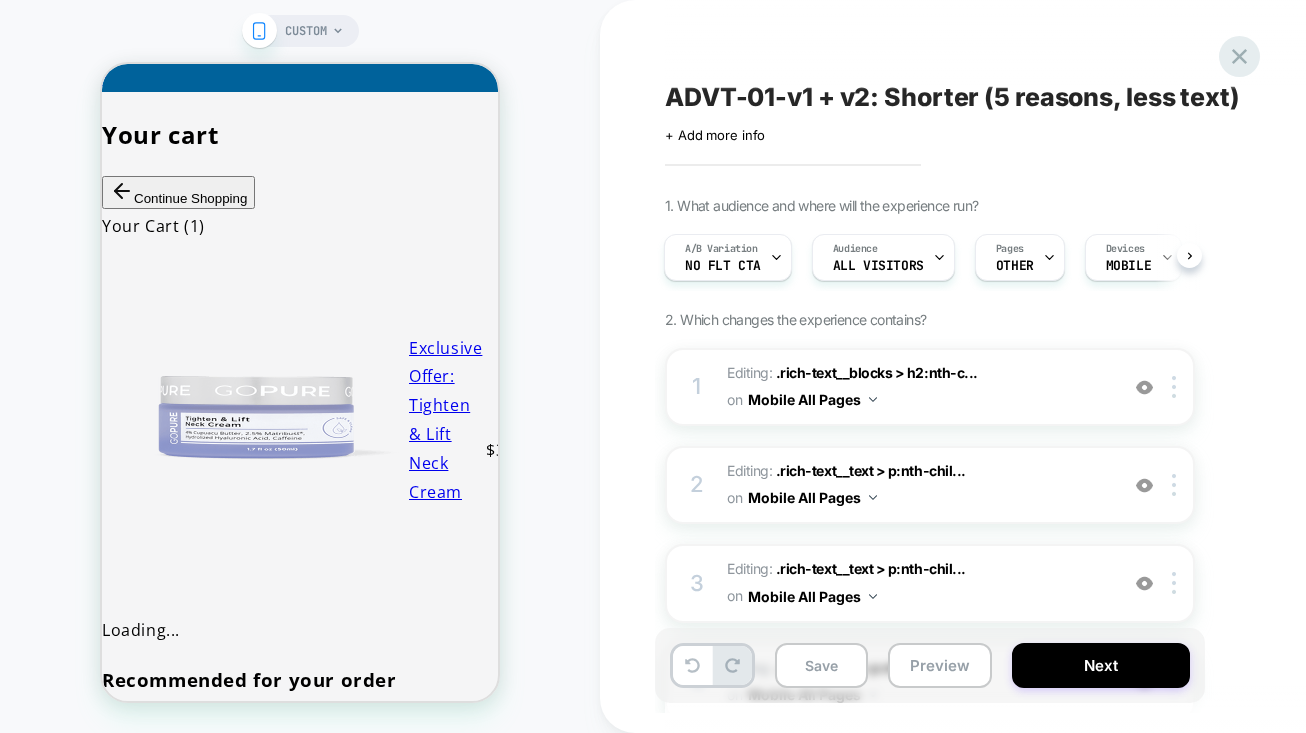 click 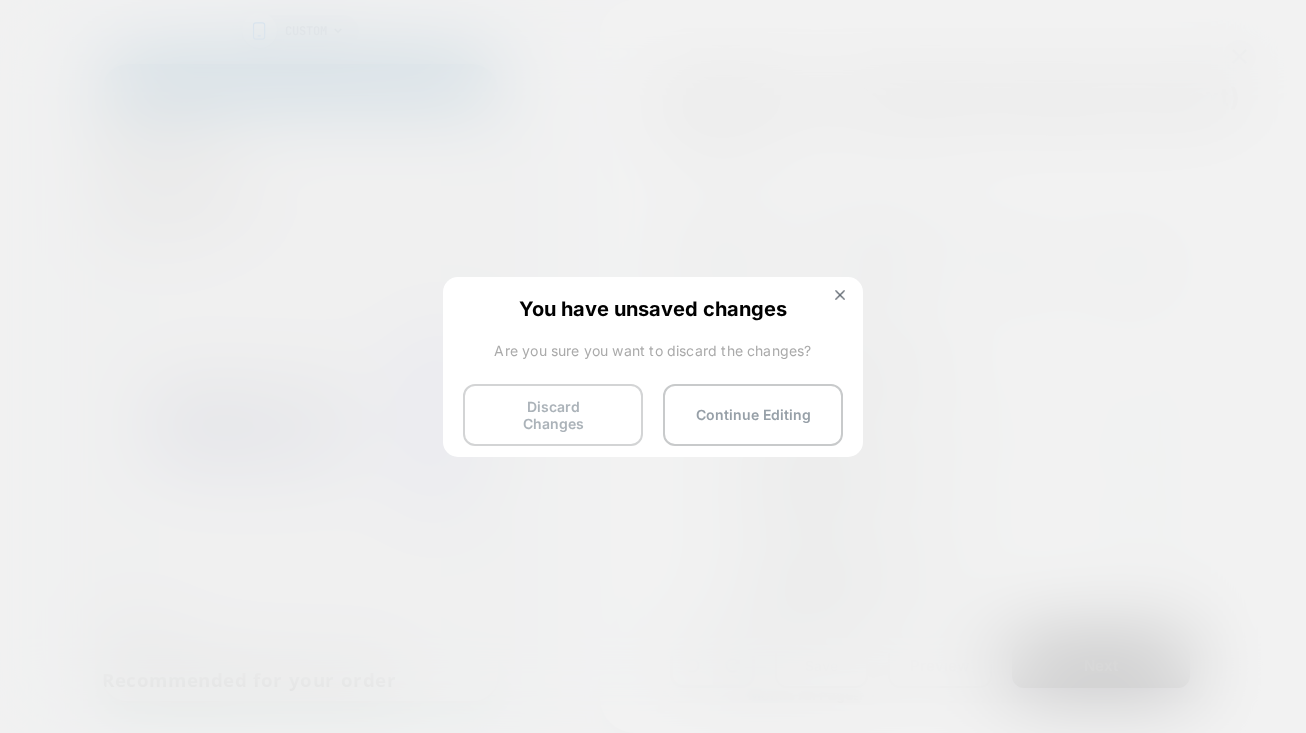 click on "Discard Changes" at bounding box center [553, 415] 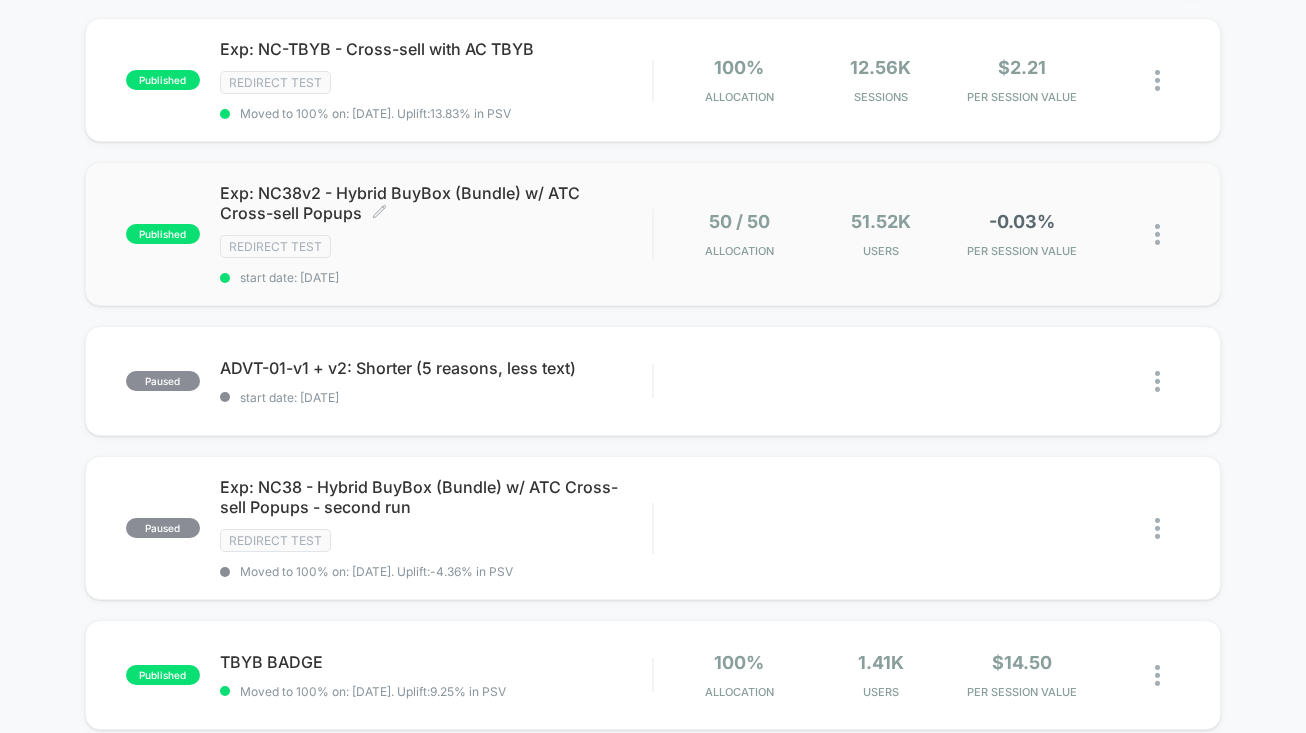 scroll, scrollTop: 212, scrollLeft: 0, axis: vertical 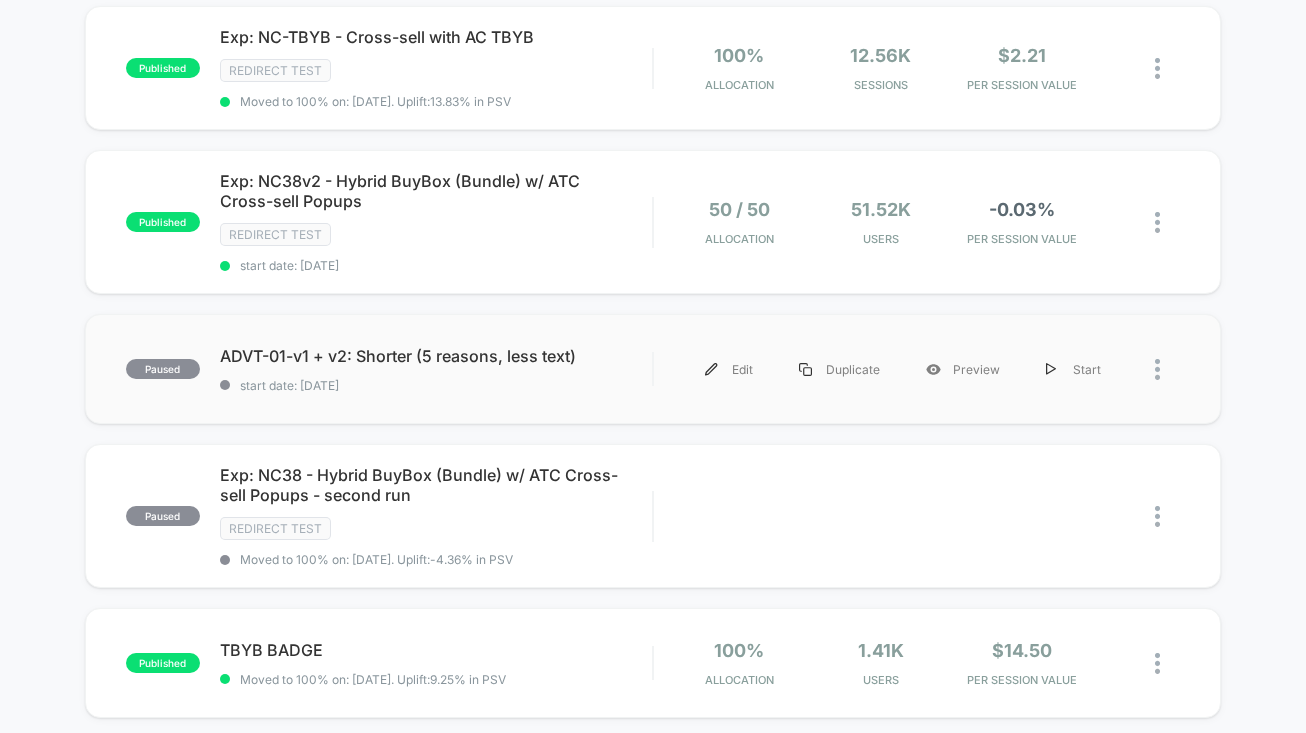 click on "paused ADVT-01-v1 + v2: Shorter (5 reasons, less text) start date: [DATE] Edit Duplicate Preview Start" at bounding box center [653, 369] 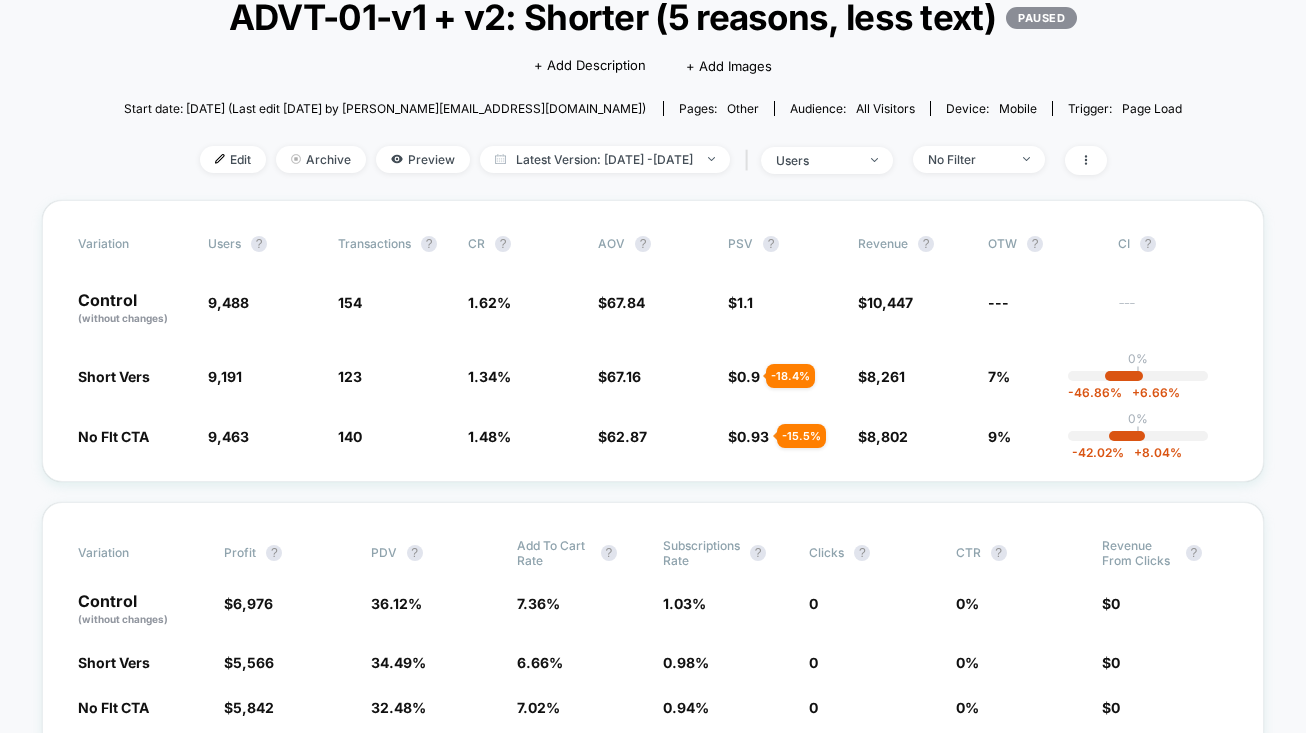 scroll, scrollTop: 132, scrollLeft: 0, axis: vertical 